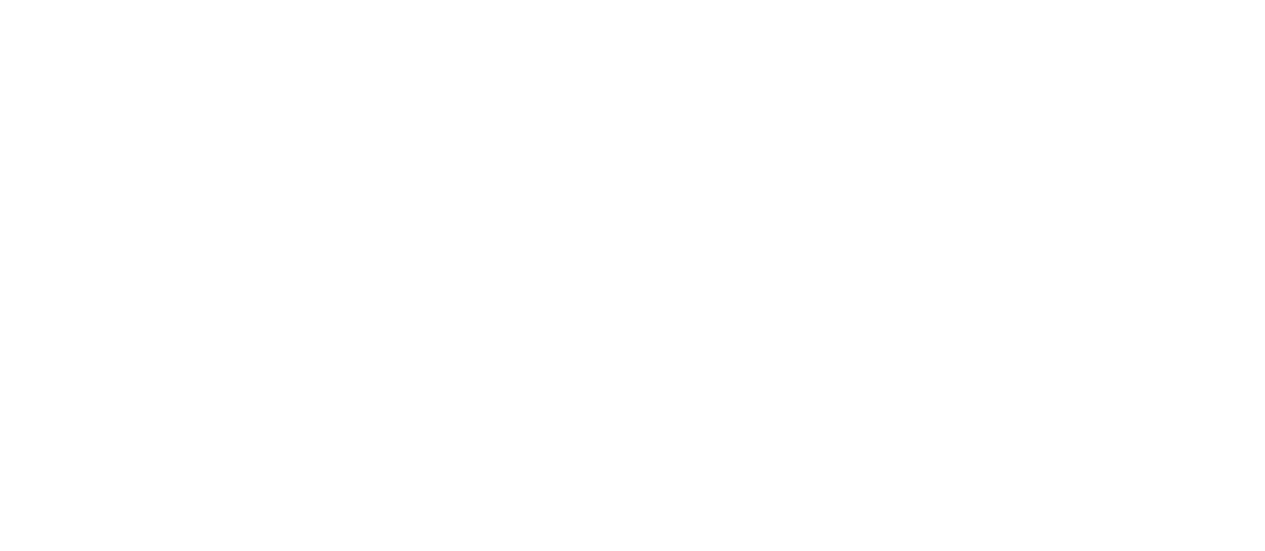 scroll, scrollTop: 0, scrollLeft: 0, axis: both 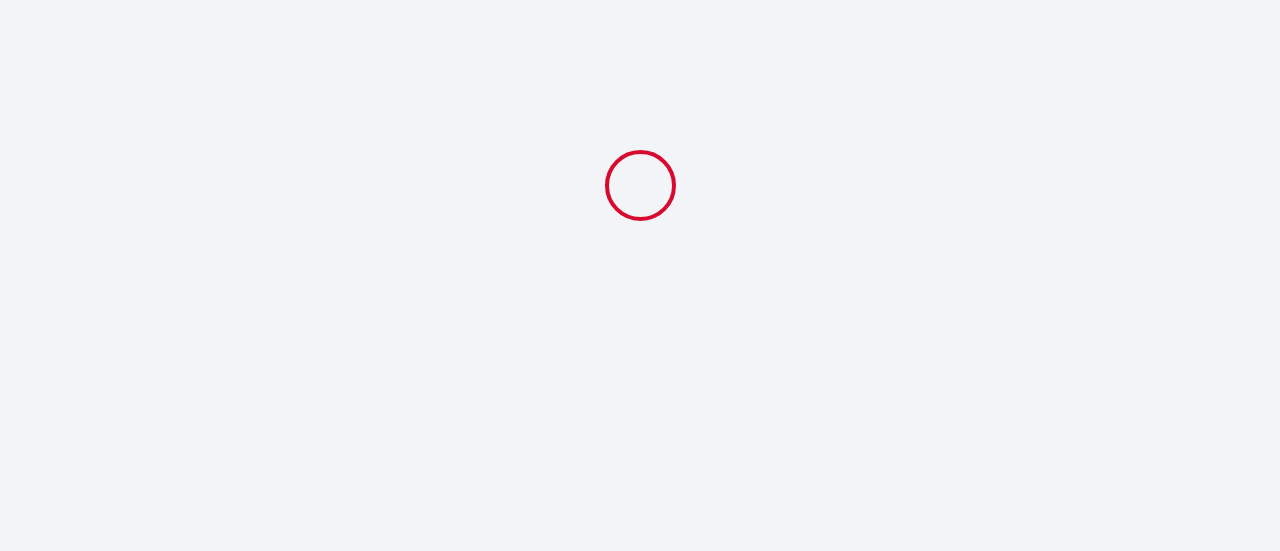 select 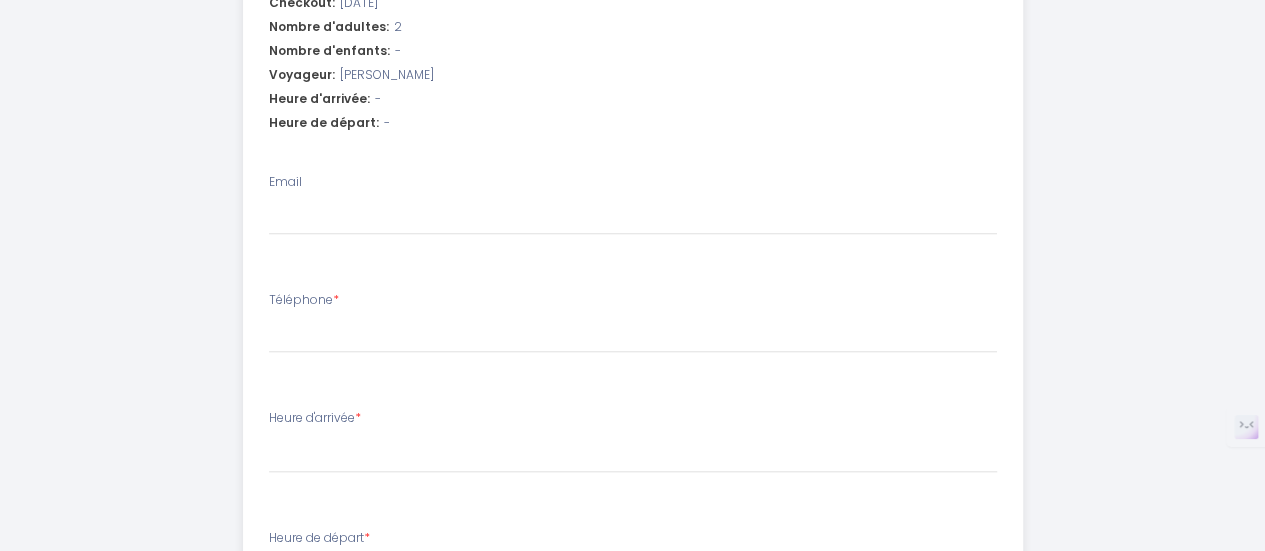 scroll, scrollTop: 677, scrollLeft: 0, axis: vertical 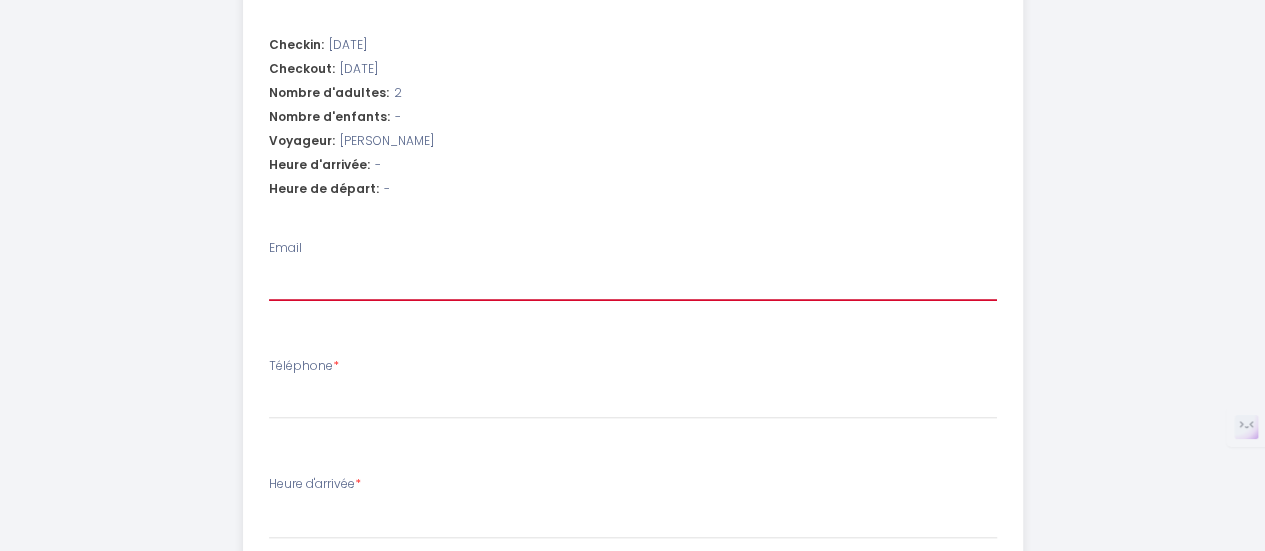 click on "Email" at bounding box center [633, 283] 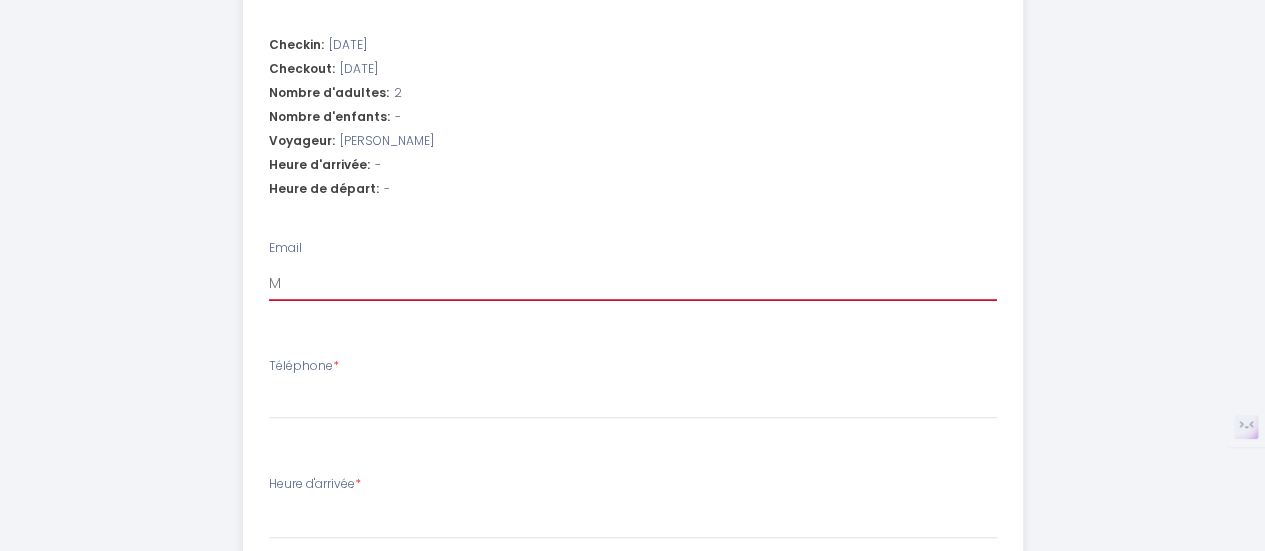 select 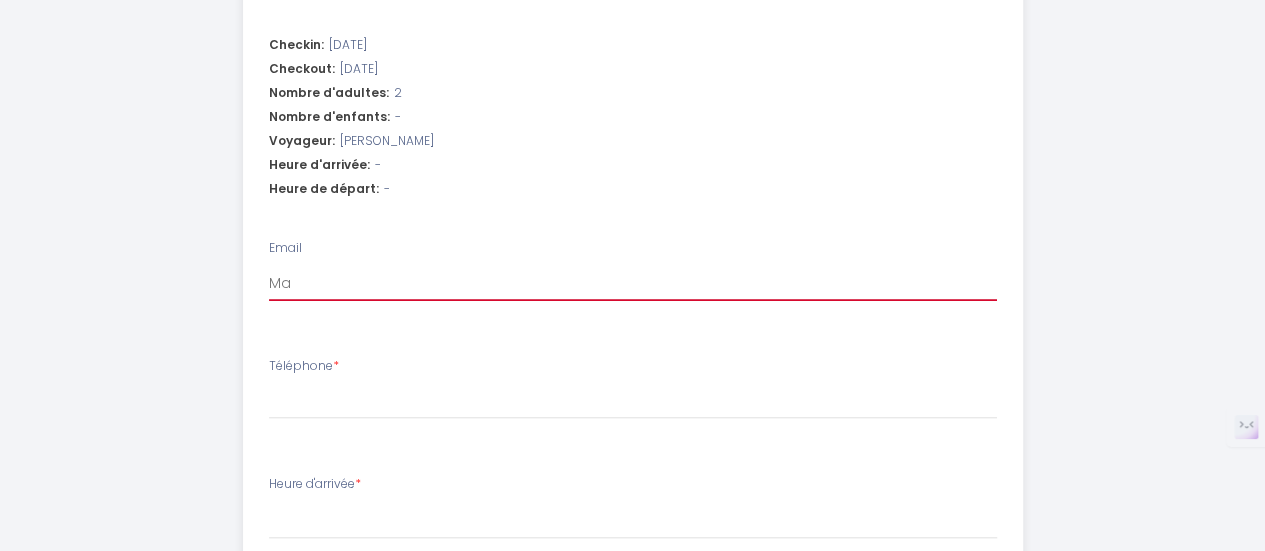 select 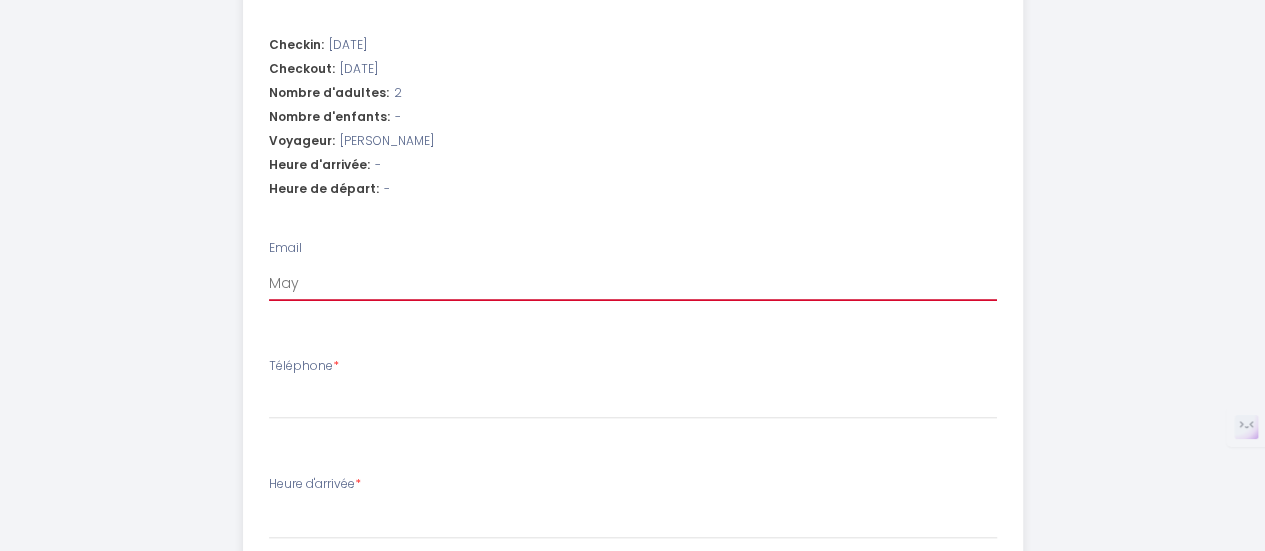 select 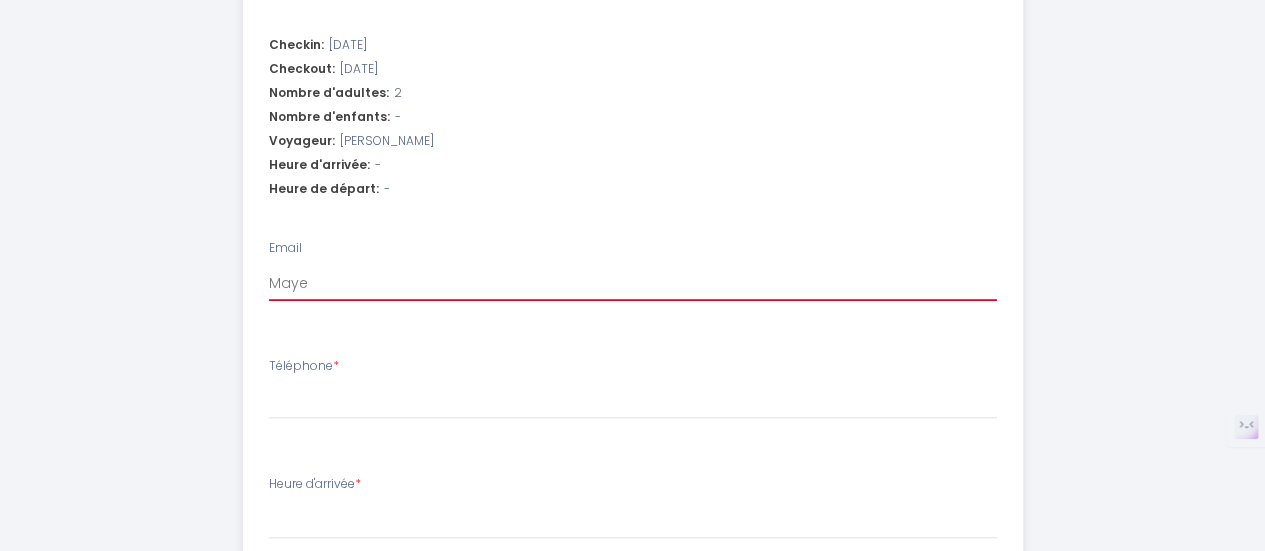 select 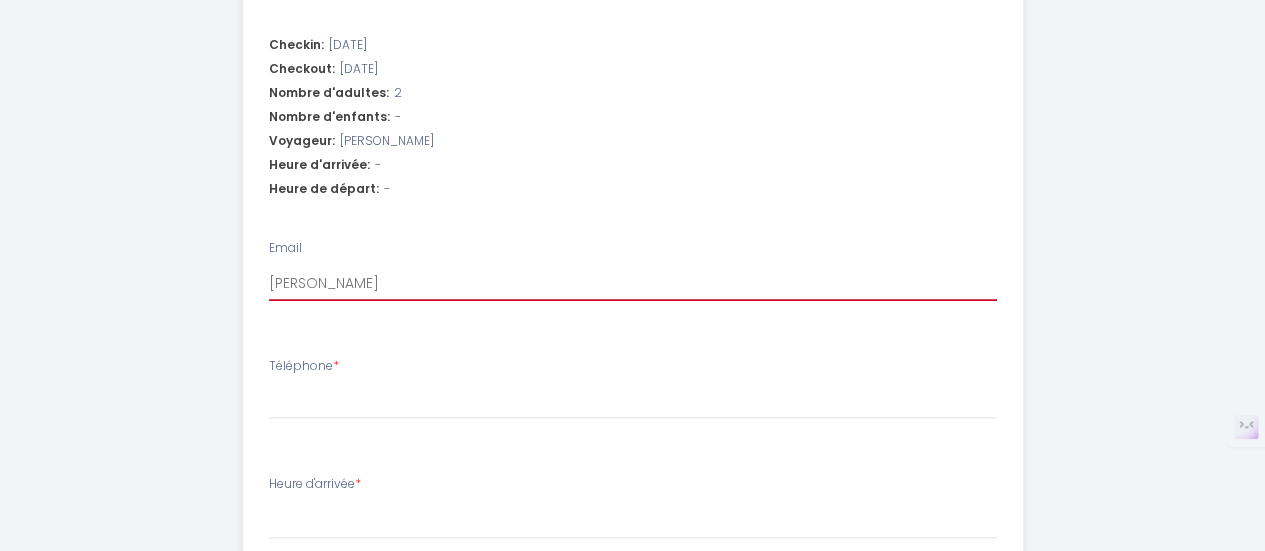 select 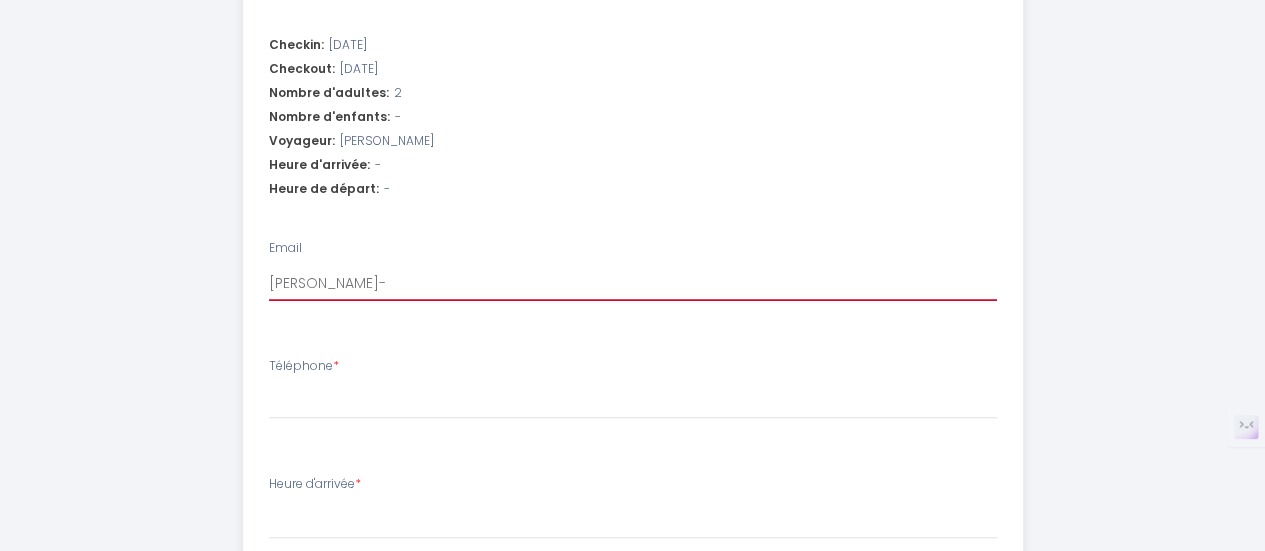 select 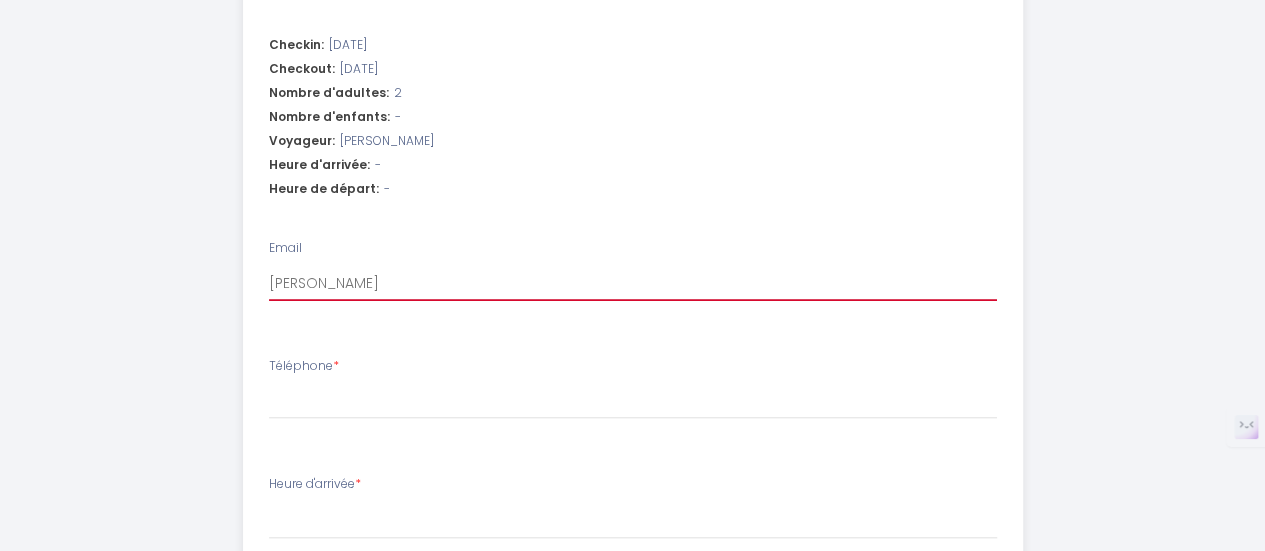 select 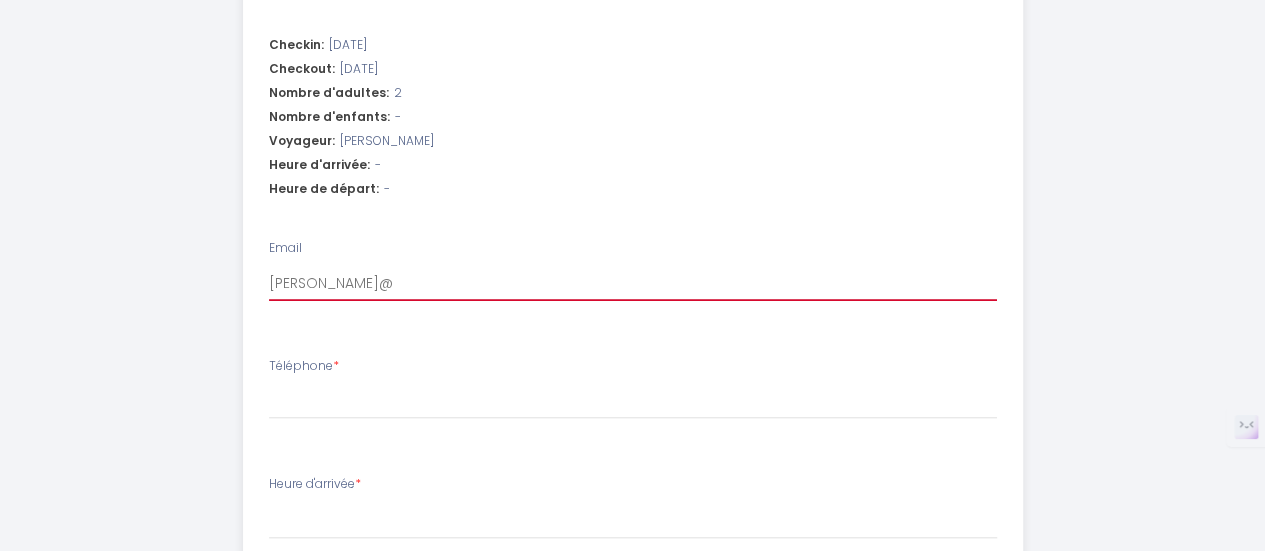 select 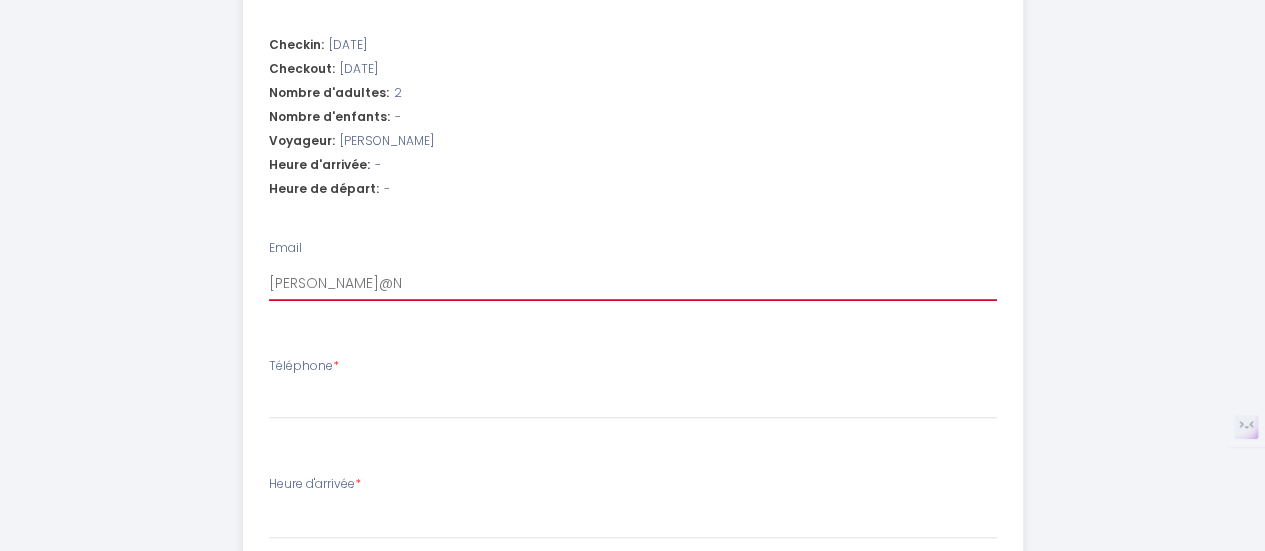 select 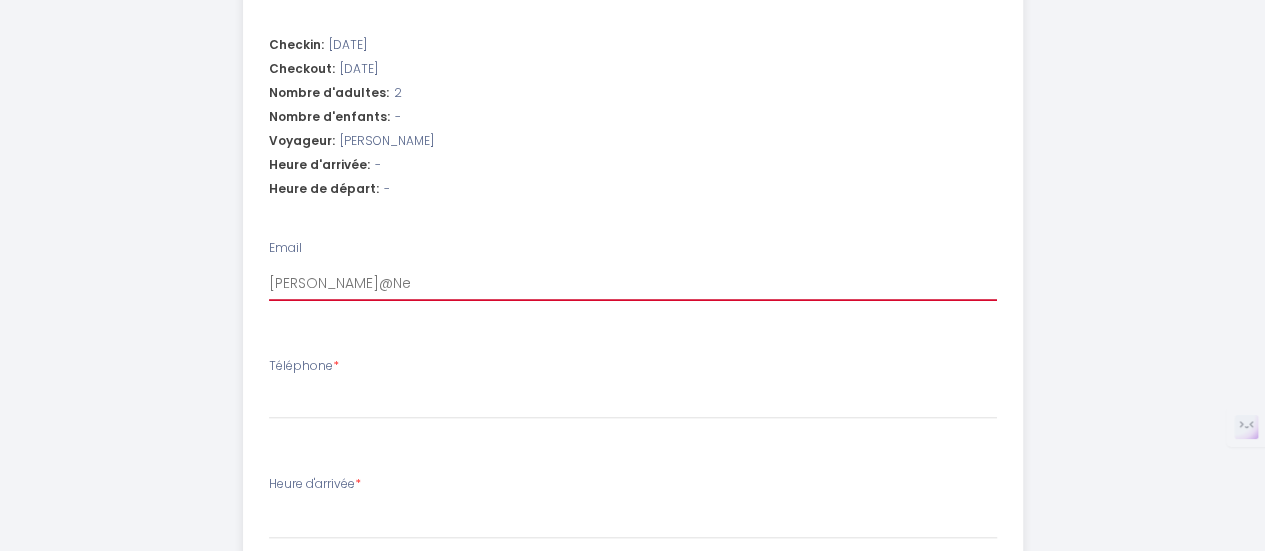 select 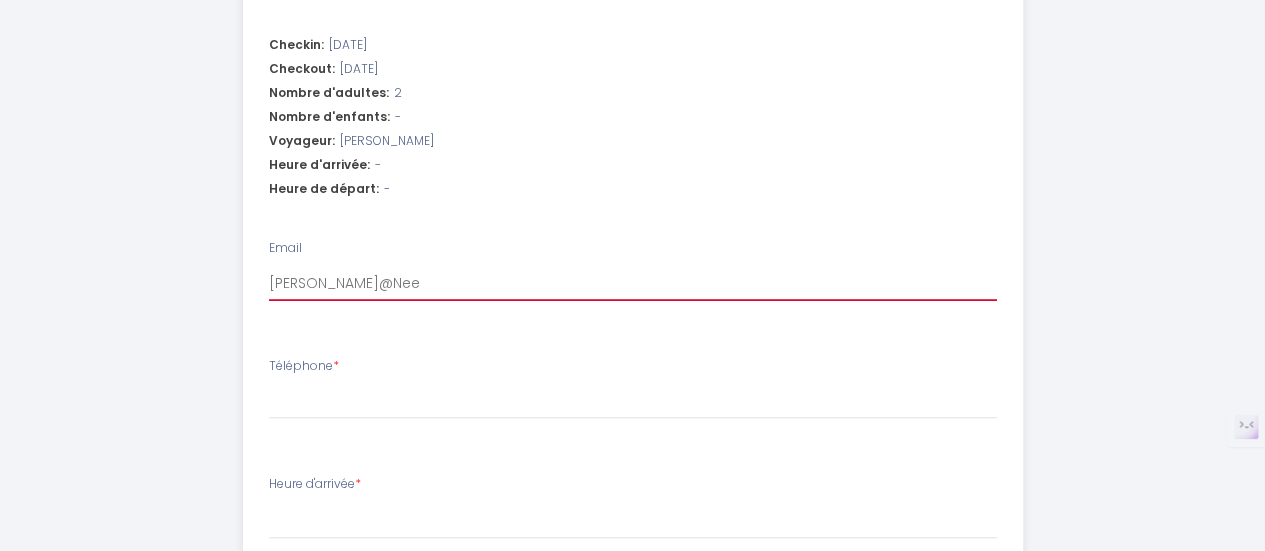 select 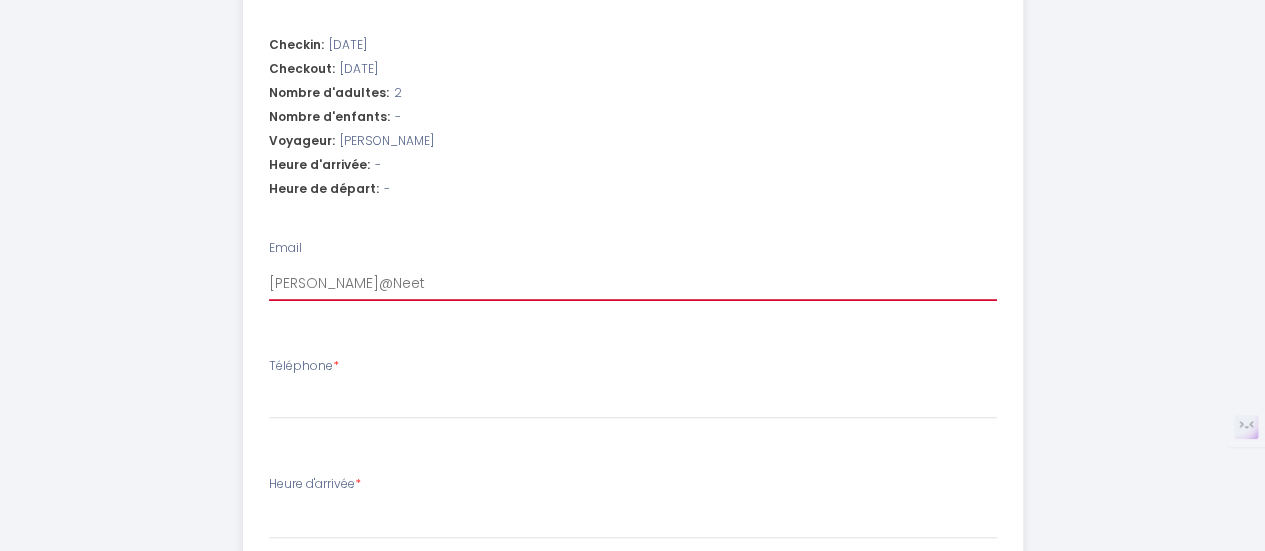 select 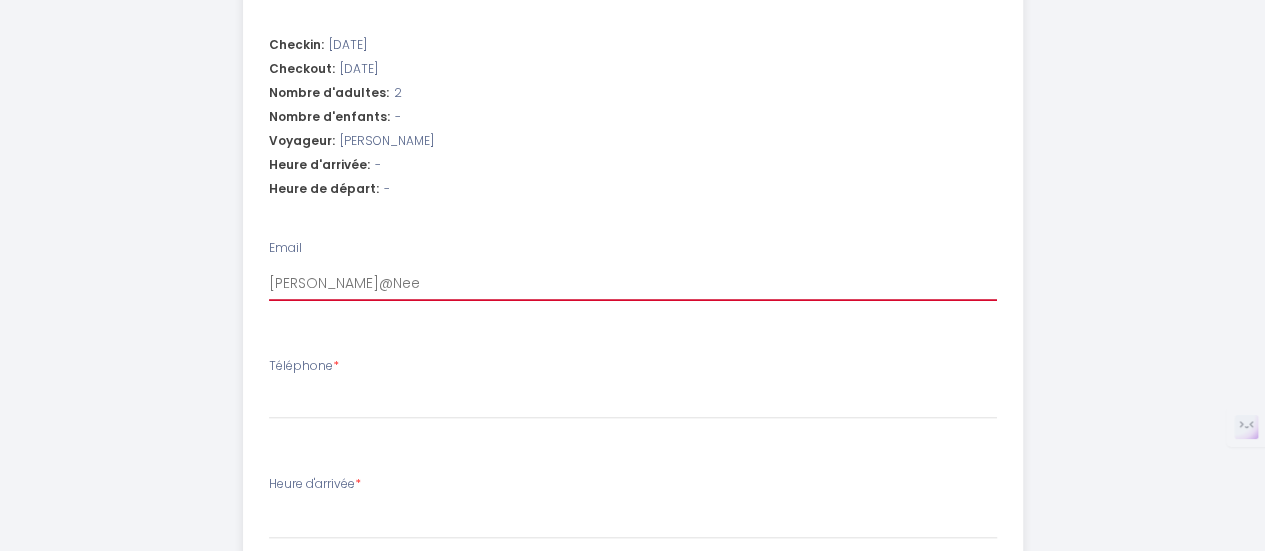 select 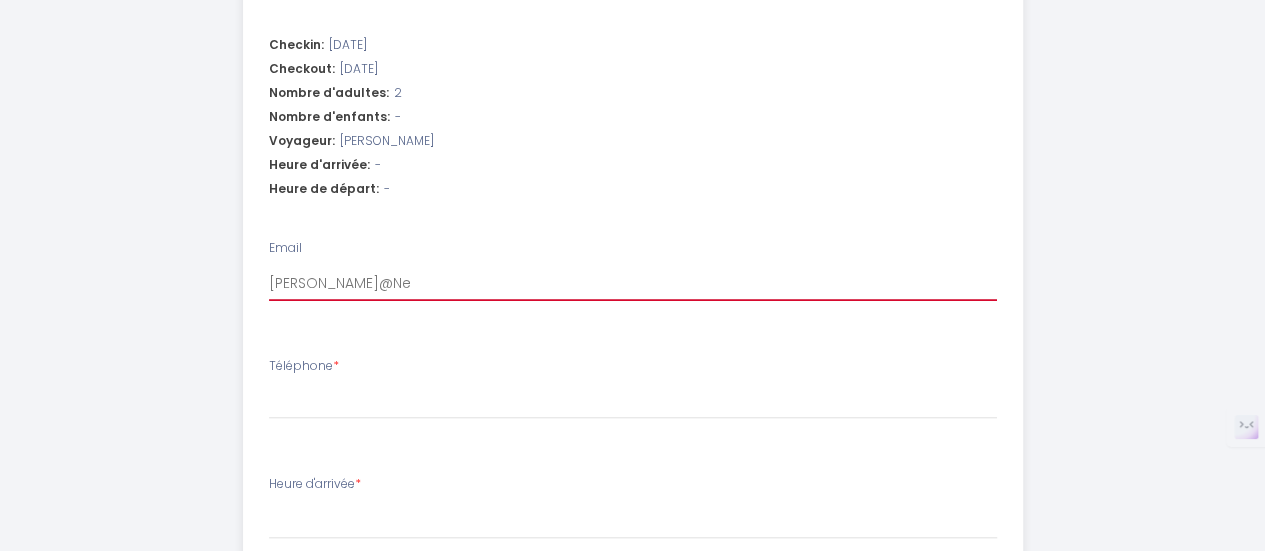 type on "[PERSON_NAME]@Net" 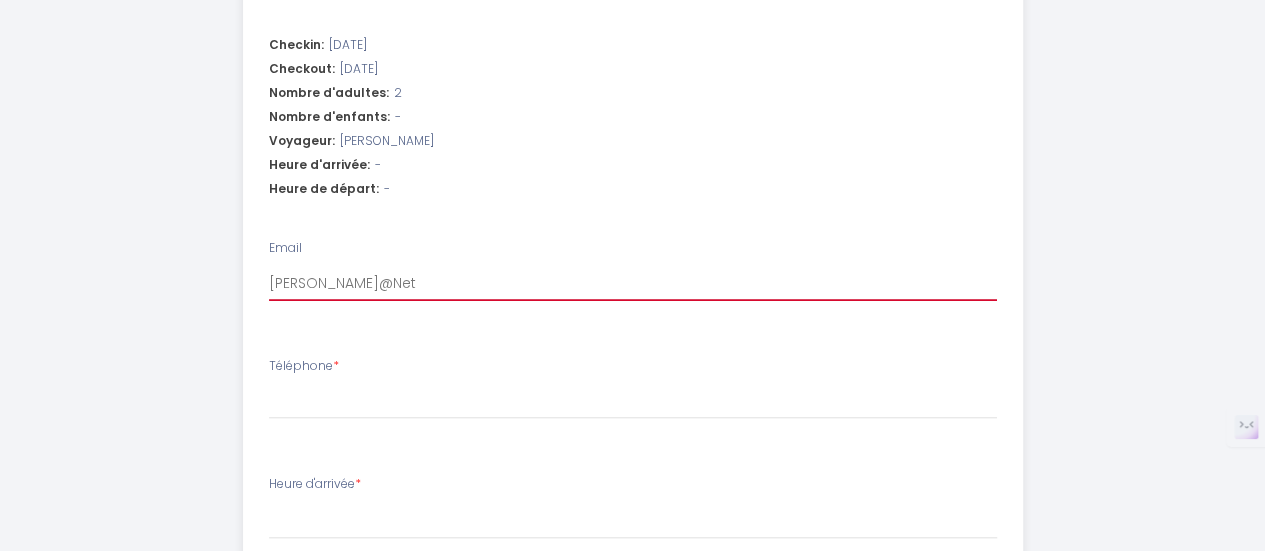 select 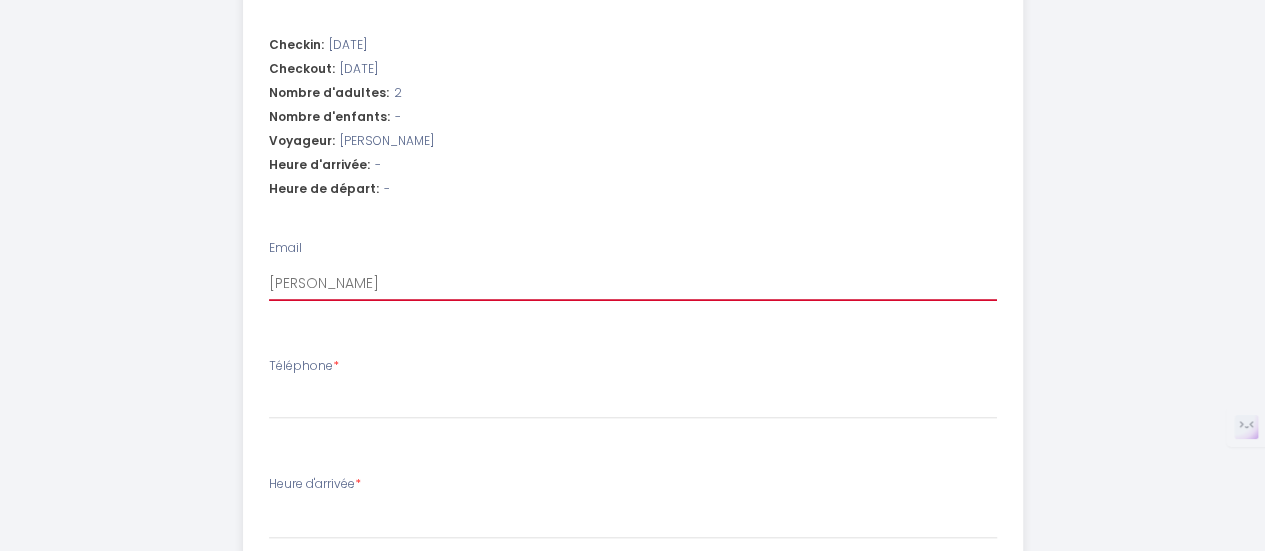select 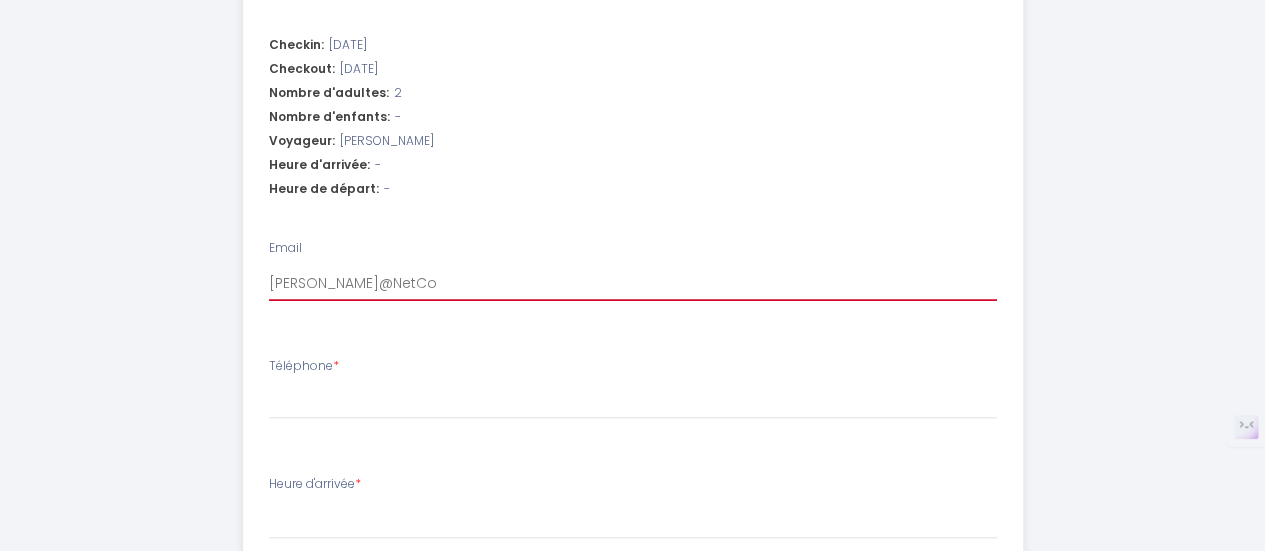 select 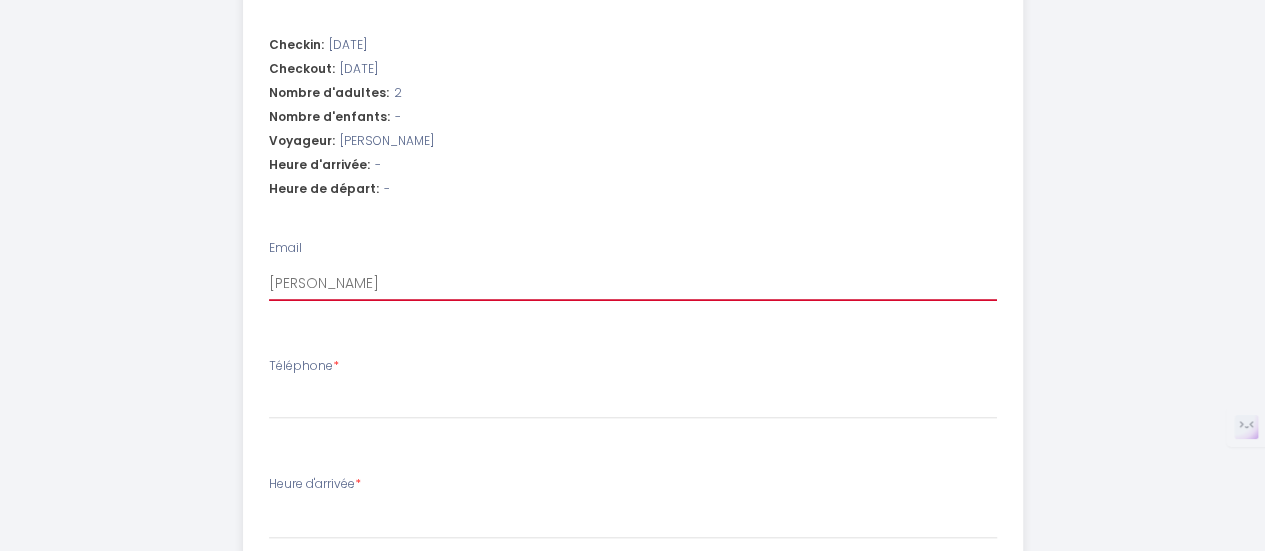 select 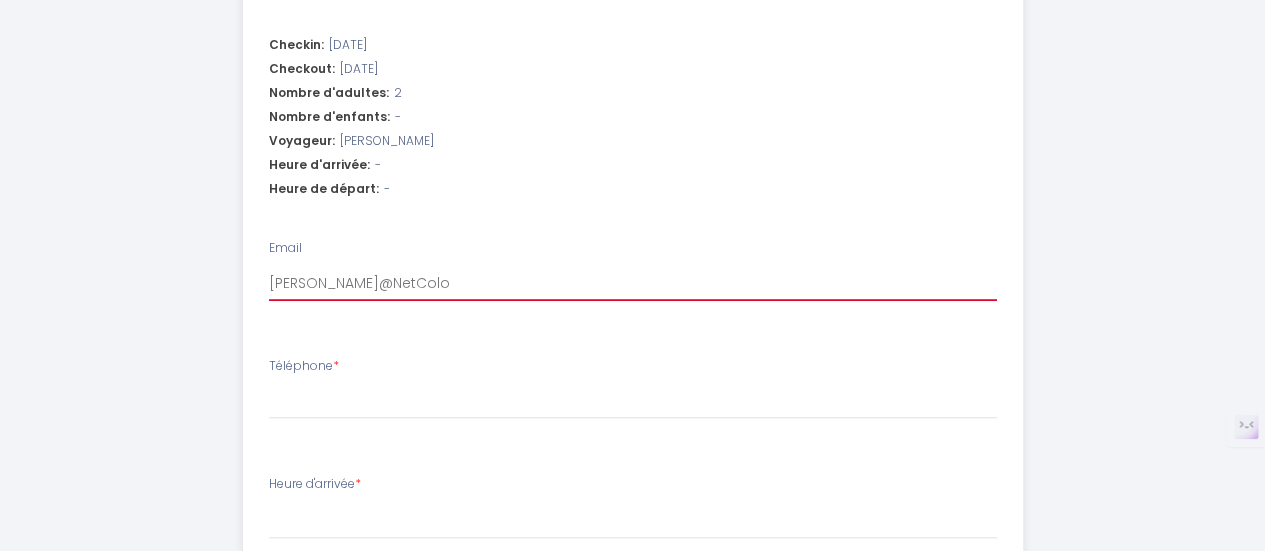 select 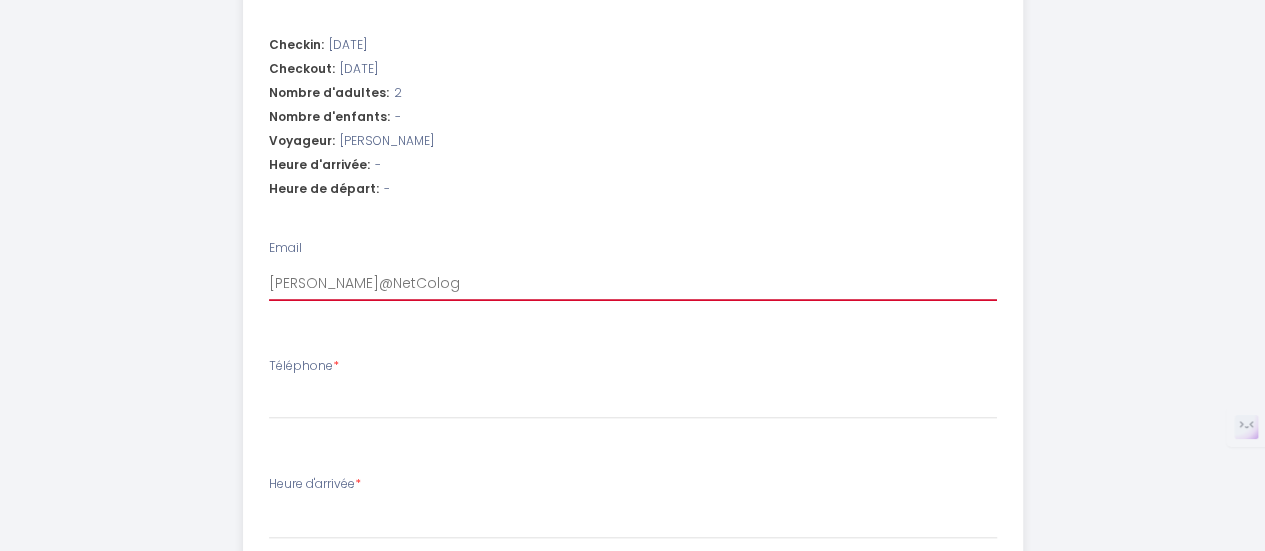 select 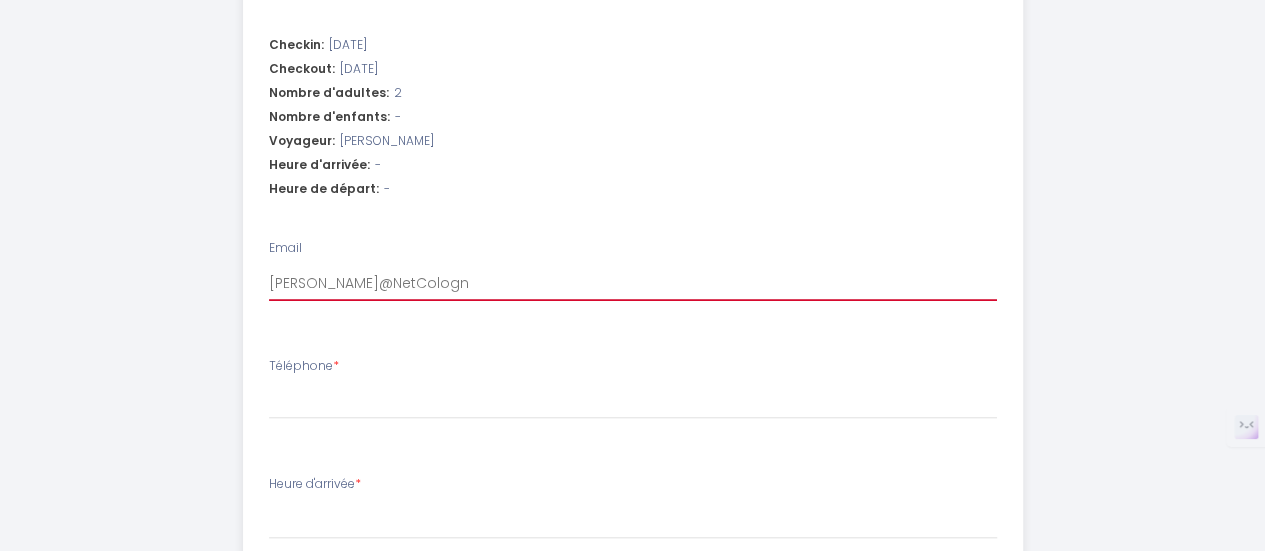 select 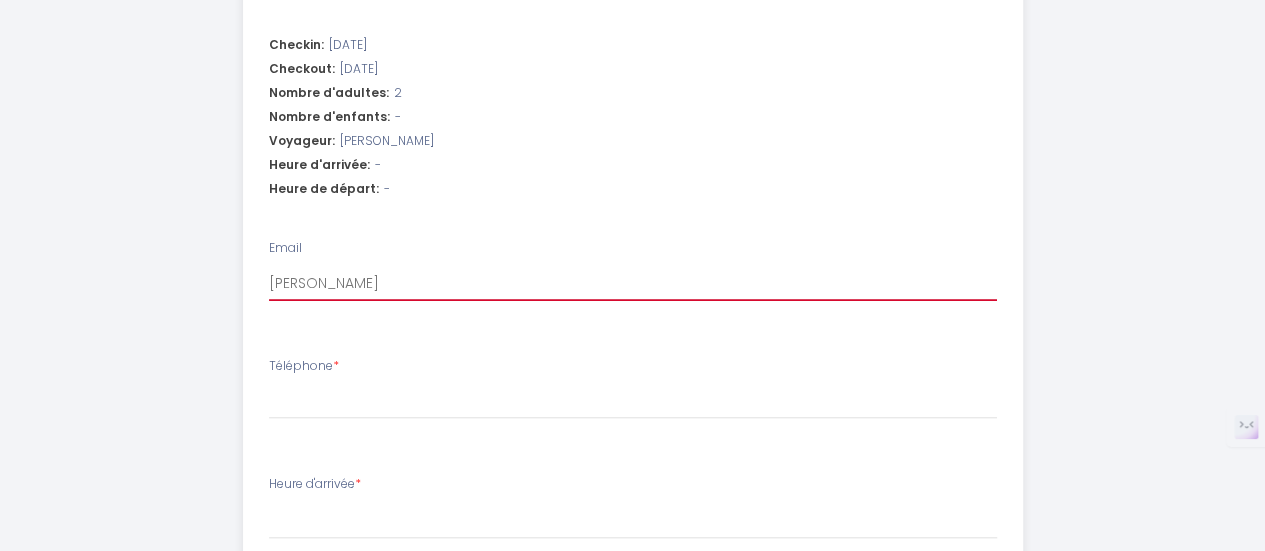 select 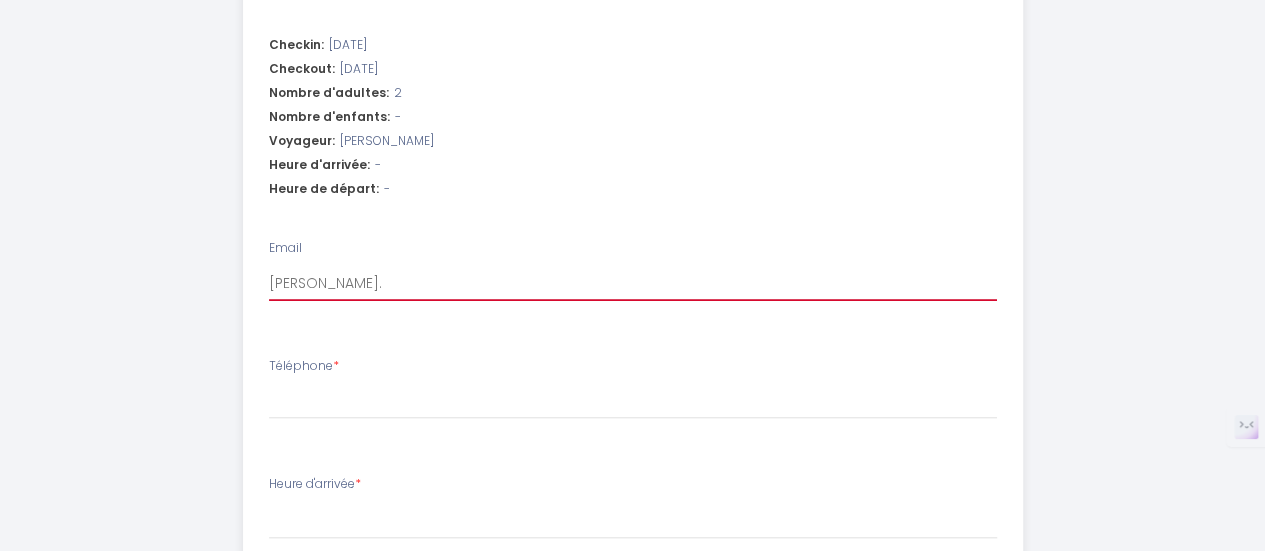 select 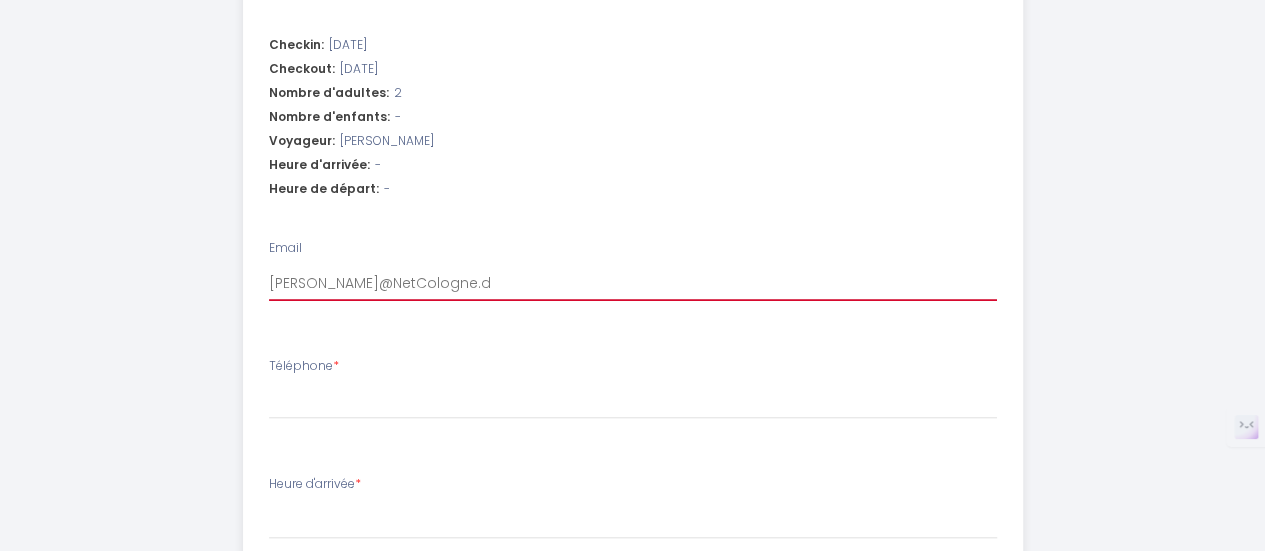 select 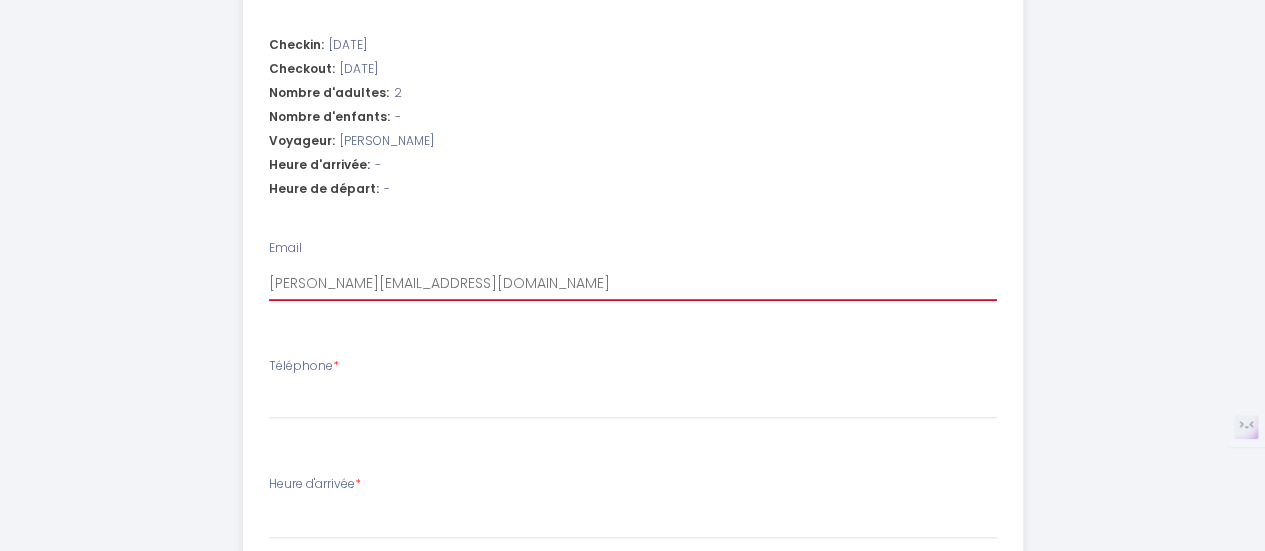 select 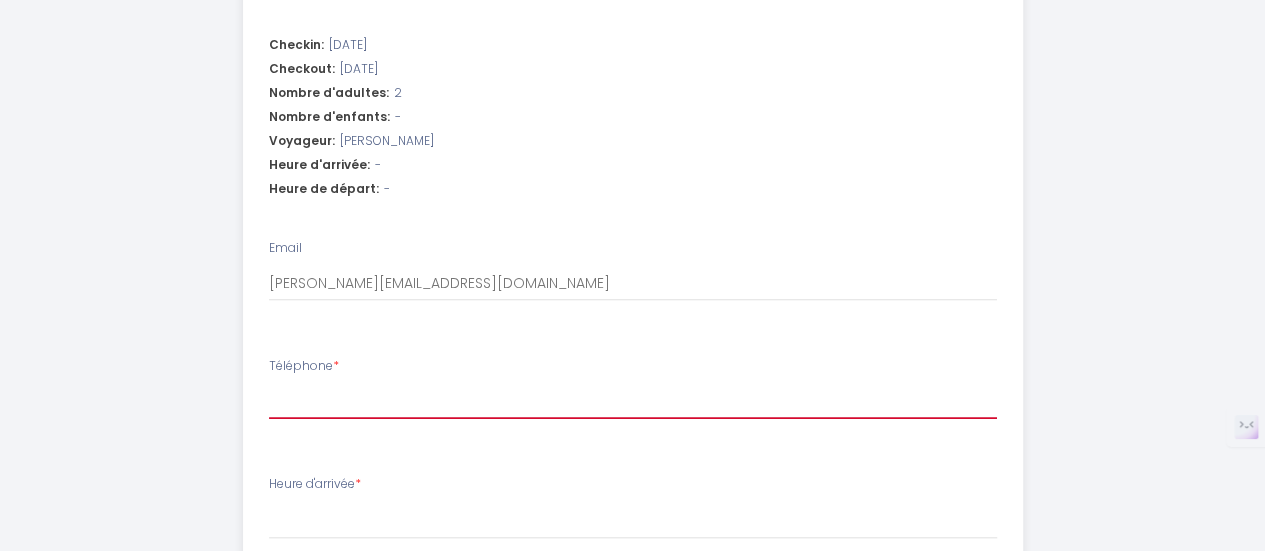 click on "Téléphone
*" at bounding box center [633, 401] 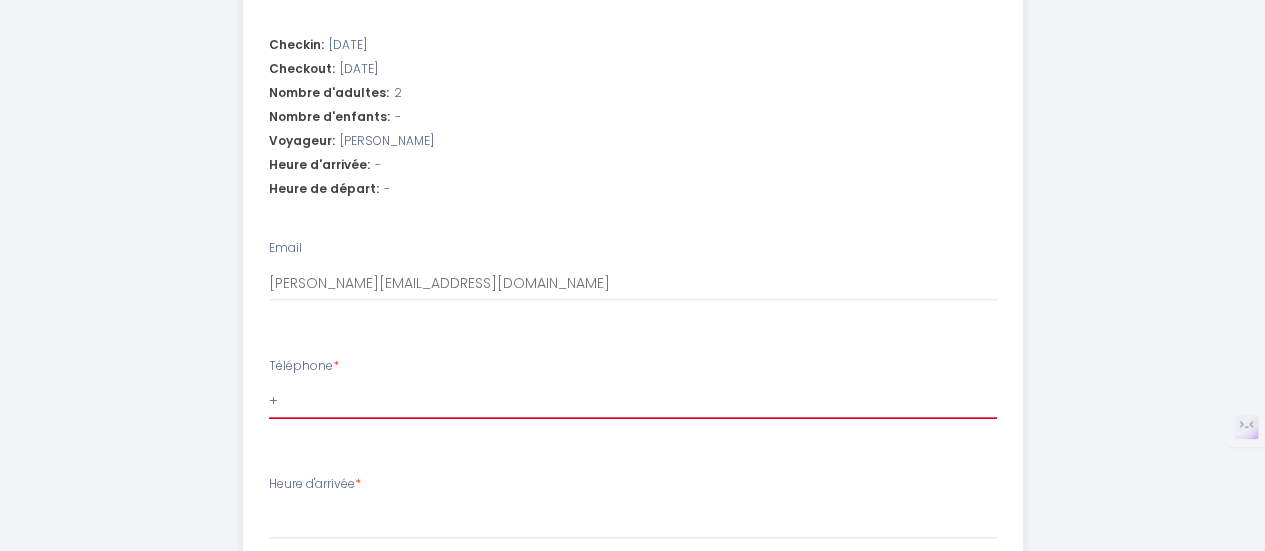 select 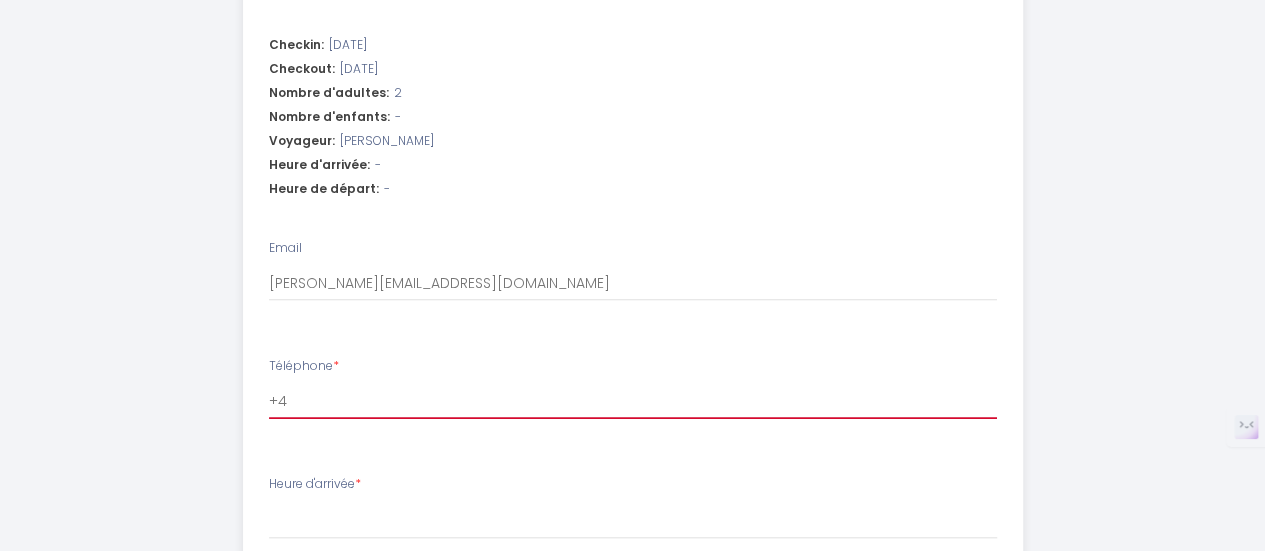 select 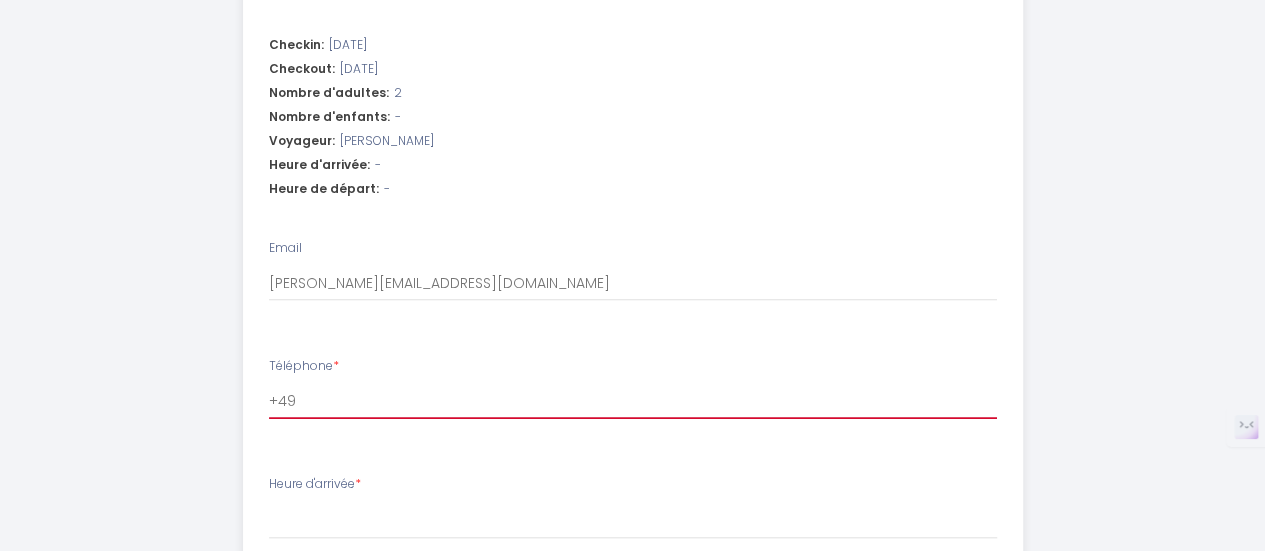 select 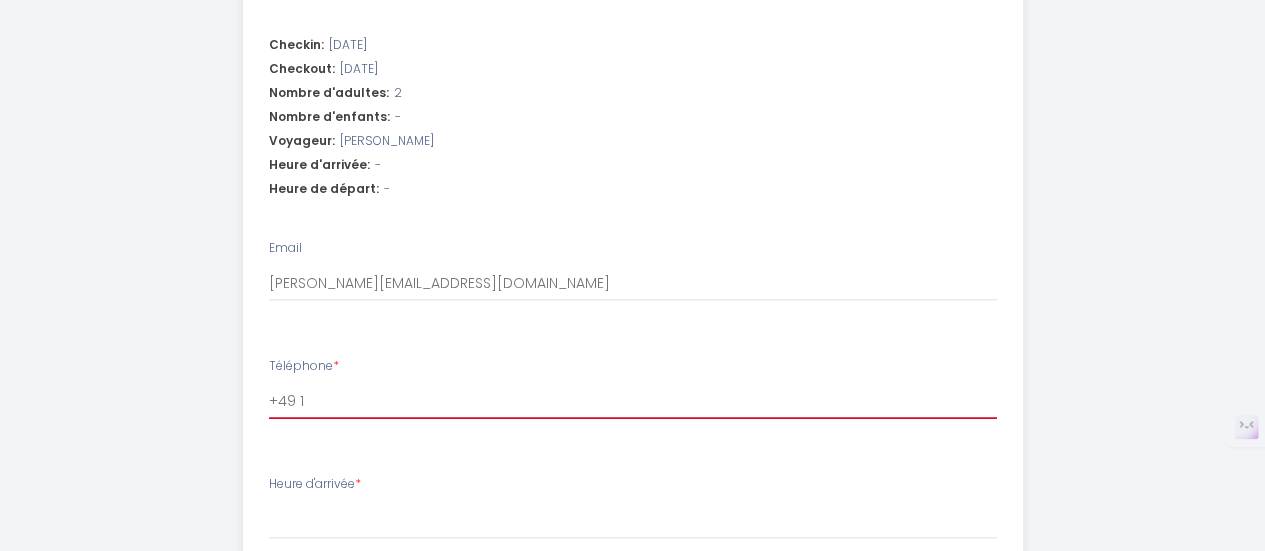 type on "+49 17" 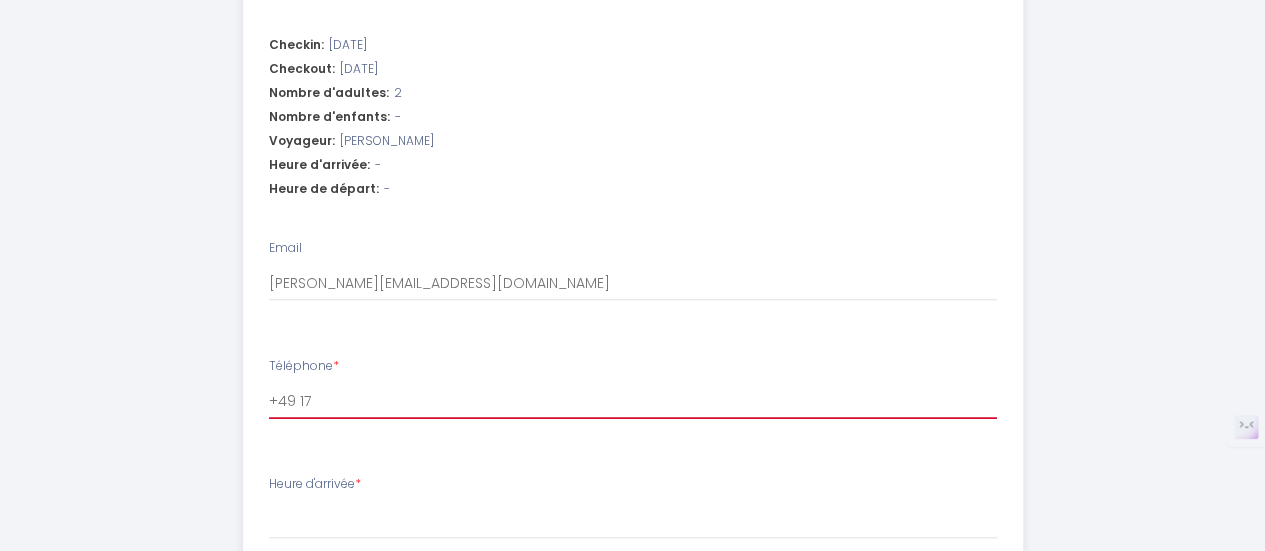 select 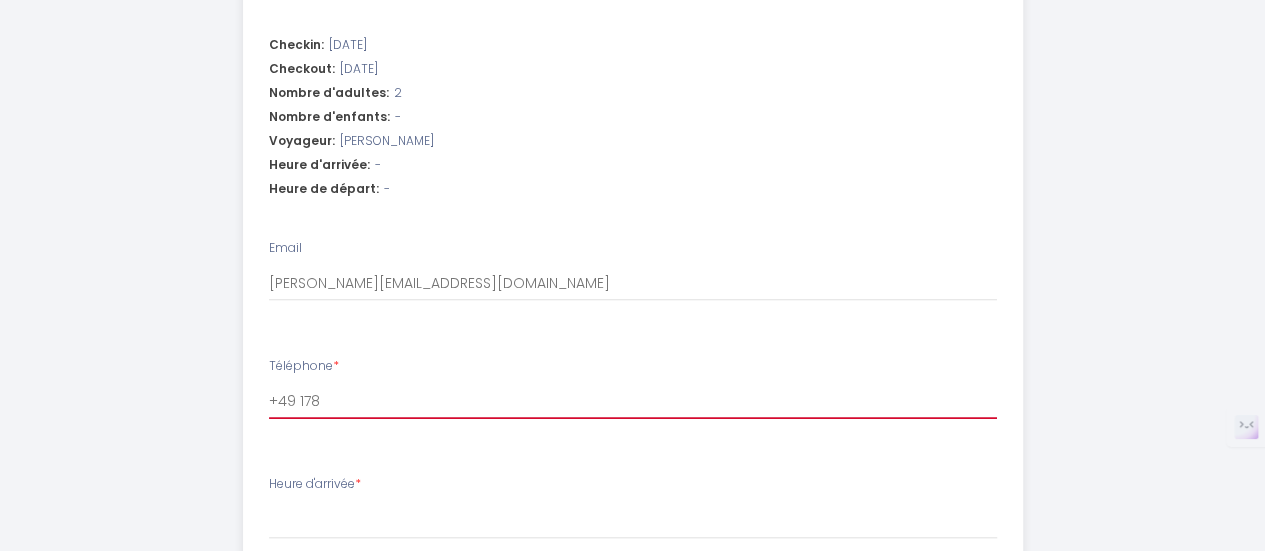 select 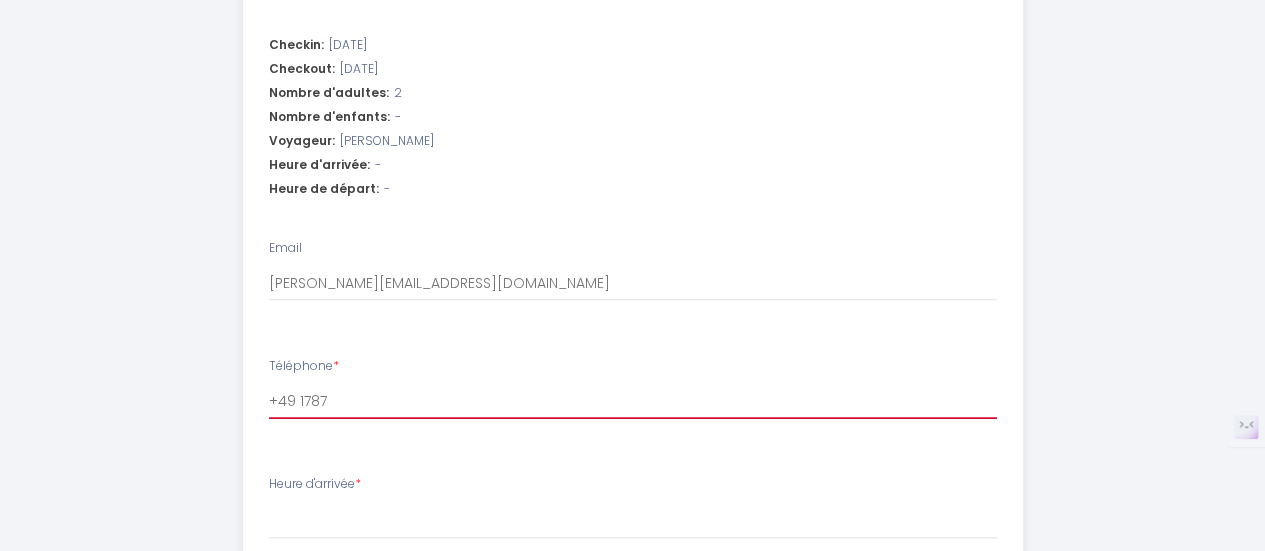 select 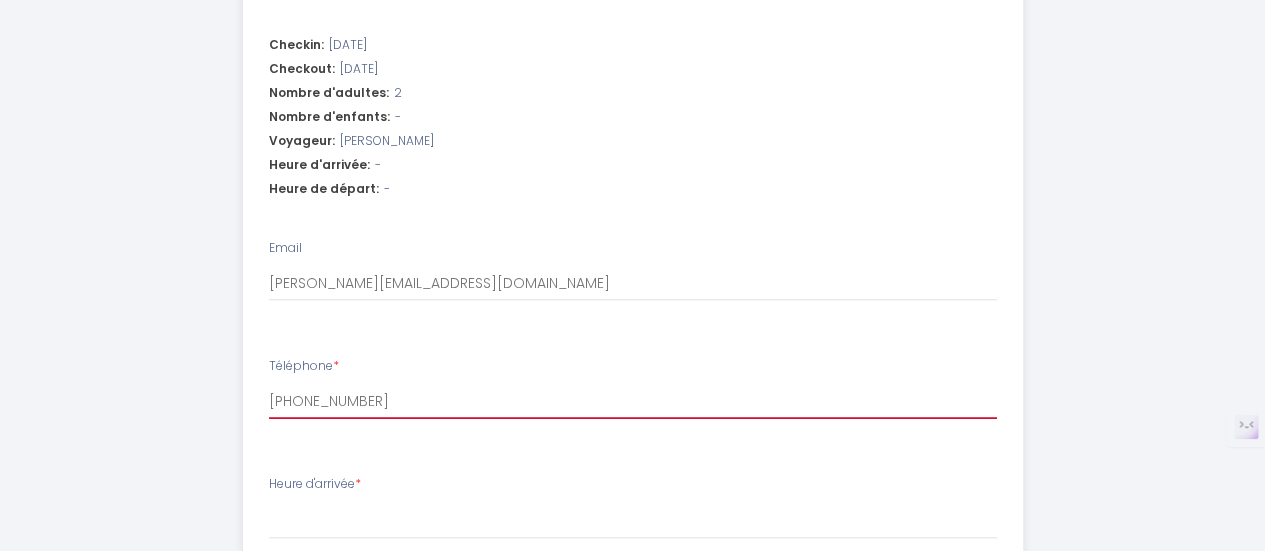 select 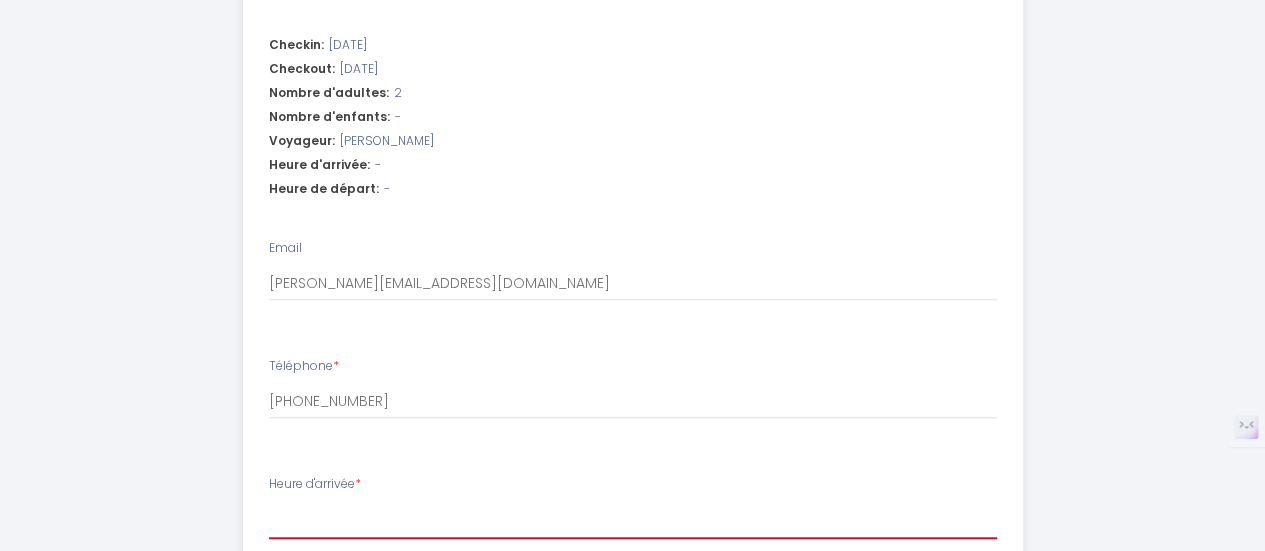 click on "15:00 15:30 16:00 16:30 17:00 17:30 18:00 18:30 19:00 19:30 20:00 20:30 21:00 21:30 22:00 22:30 23:00 23:30" at bounding box center [633, 520] 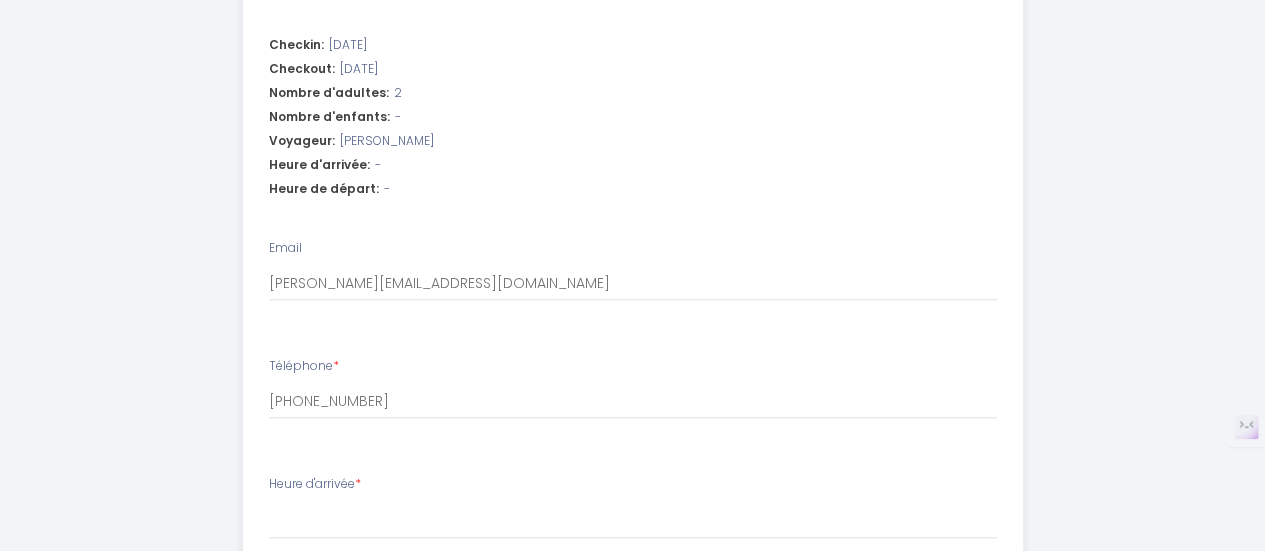 click on "White Pearl 1 er étage       Étape 1 de
1   Afin de confirmer votre arrivée et recevoir la procédure d'accès à l'appartement, je vous remercie de remplir le formulaire suivant           Checkin:   [DATE]   Checkout:   [DATE]   Nombre d'adultes:   2   Nombre d'enfants:   -   Voyageur:   [PERSON_NAME] d'arrivée:   -   Heure de départ:   -
Email
[PERSON_NAME][EMAIL_ADDRESS][DOMAIN_NAME]
[PERSON_NAME]
*   [PHONE_NUMBER]
Heure d'arrivée
*   15:00 15:30 16:00 16:30 17:00 17:30 18:00 18:30 19:00 19:30 20:00 20:30 21:00 21:30 22:00 22:30 23:00 23:30
Heure de départ
*   00:00 00:30 01:00 01:30 02:00 02:30 03:00 03:30 04:00 04:30 05:00 05:30 06:00 06:30 07:00 07:30 08:00 08:30 09:00 09:30 10:00 10:30 11:00
Commentaires
*
Suivant" at bounding box center (633, 178) 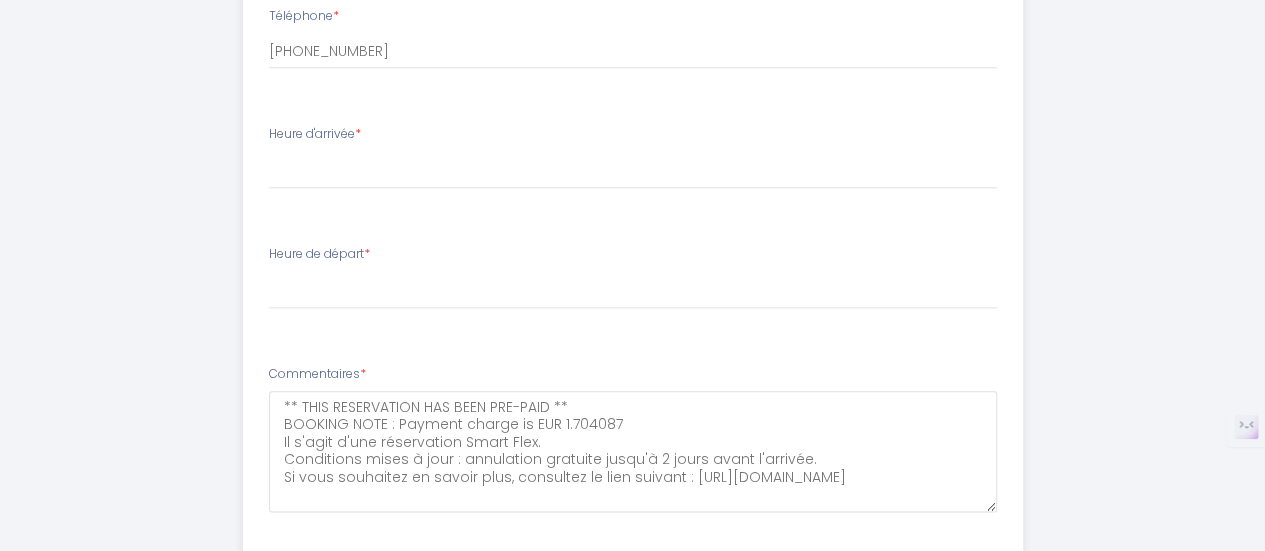 scroll, scrollTop: 1023, scrollLeft: 0, axis: vertical 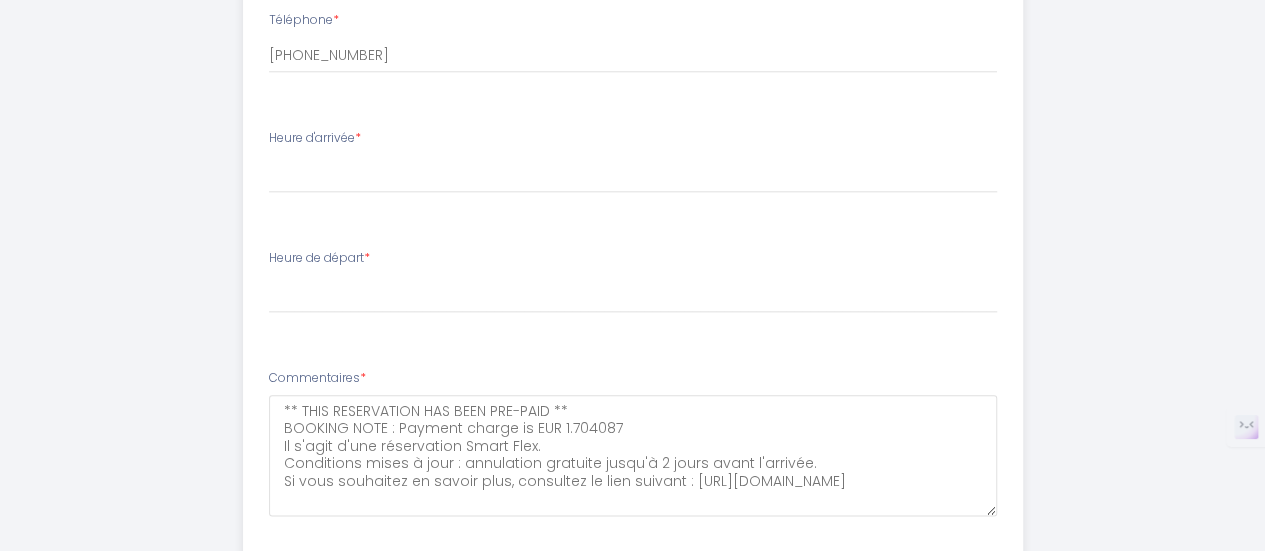 click on "Commentaires
*   ** THIS RESERVATION HAS BEEN PRE-PAID **
BOOKING NOTE : Payment charge is EUR 1.704087
Il s'agit d'une réservation Smart Flex.
Conditions mises à jour : annulation gratuite jusqu'à 2 jours avant l'arrivée.
Si vous souhaitez en savoir plus, consultez le lien suivant : [URL][DOMAIN_NAME]" at bounding box center [633, 442] 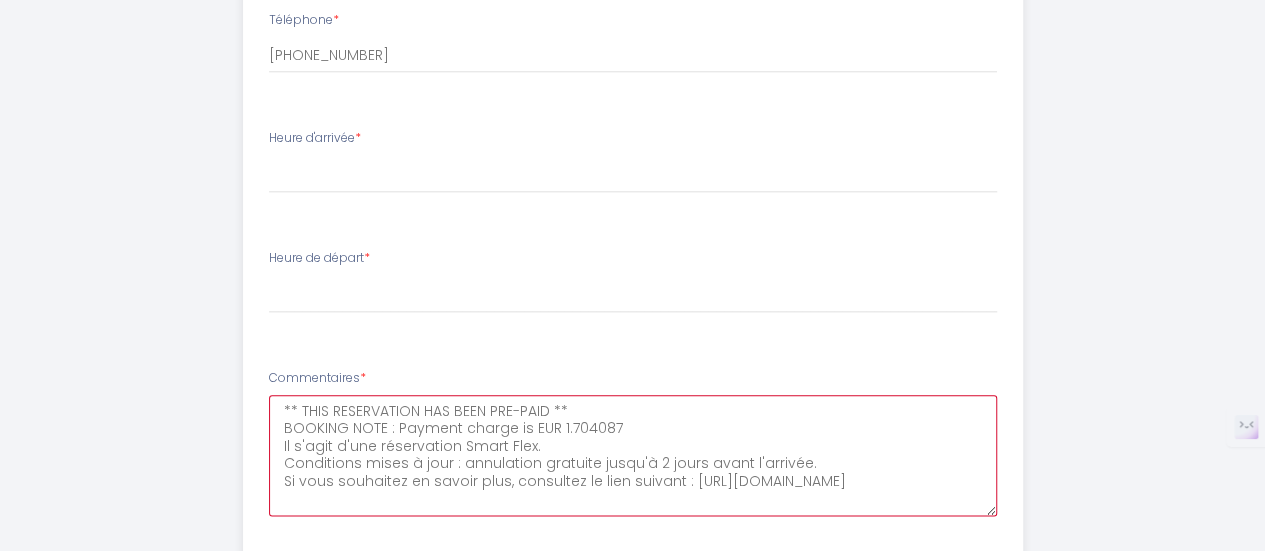 scroll, scrollTop: 0, scrollLeft: 0, axis: both 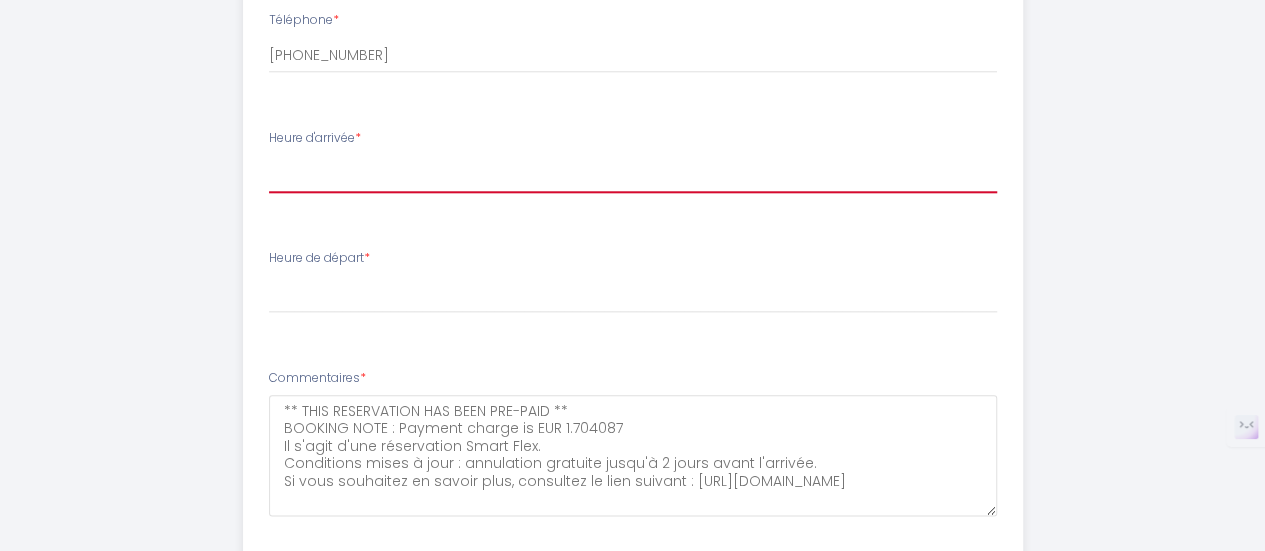 click on "15:00 15:30 16:00 16:30 17:00 17:30 18:00 18:30 19:00 19:30 20:00 20:30 21:00 21:30 22:00 22:30 23:00 23:30" at bounding box center [633, 174] 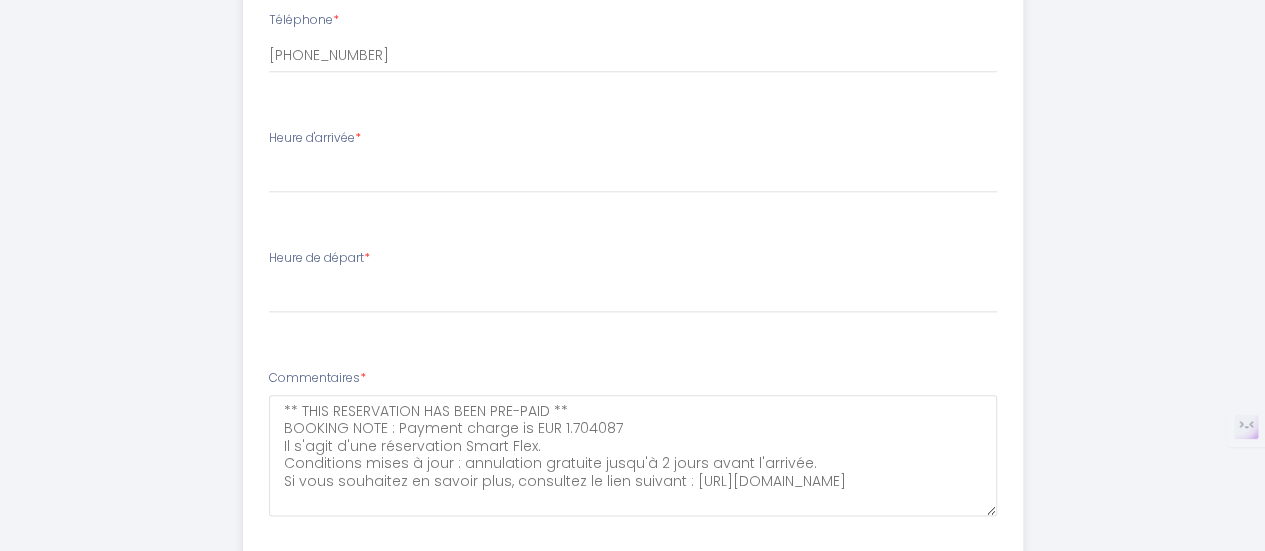 click on "White Pearl 1 er étage       Étape 1 de
1   Afin de confirmer votre arrivée et recevoir la procédure d'accès à l'appartement, je vous remercie de remplir le formulaire suivant           Checkin:   [DATE]   Checkout:   [DATE]   Nombre d'adultes:   2   Nombre d'enfants:   -   Voyageur:   [PERSON_NAME] d'arrivée:   -   Heure de départ:   -
Email
[PERSON_NAME][EMAIL_ADDRESS][DOMAIN_NAME]
[PERSON_NAME]
*   [PHONE_NUMBER]
Heure d'arrivée
*   15:00 15:30 16:00 16:30 17:00 17:30 18:00 18:30 19:00 19:30 20:00 20:30 21:00 21:30 22:00 22:30 23:00 23:30
Heure de départ
*   00:00 00:30 01:00 01:30 02:00 02:30 03:00 03:30 04:00 04:30 05:00 05:30 06:00 06:30 07:00 07:30 08:00 08:30 09:00 09:30 10:00 10:30 11:00
Commentaires
*
Suivant" at bounding box center (633, -168) 